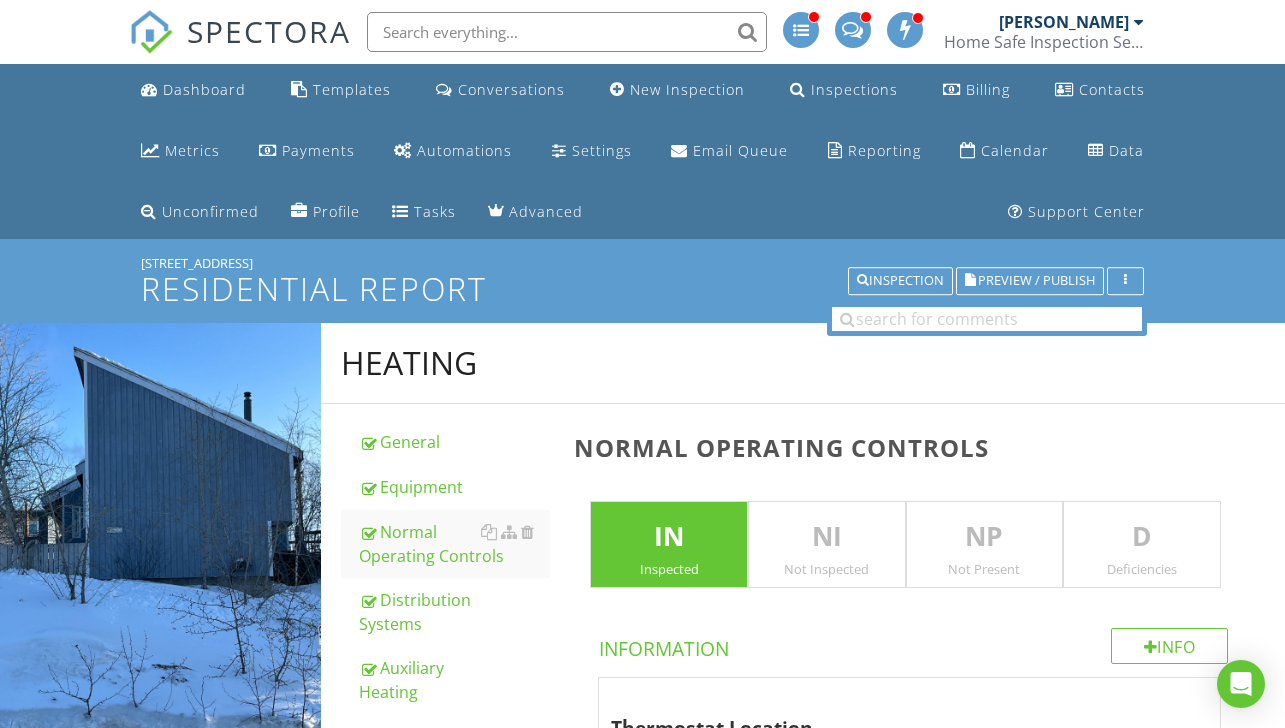 scroll, scrollTop: 698, scrollLeft: 0, axis: vertical 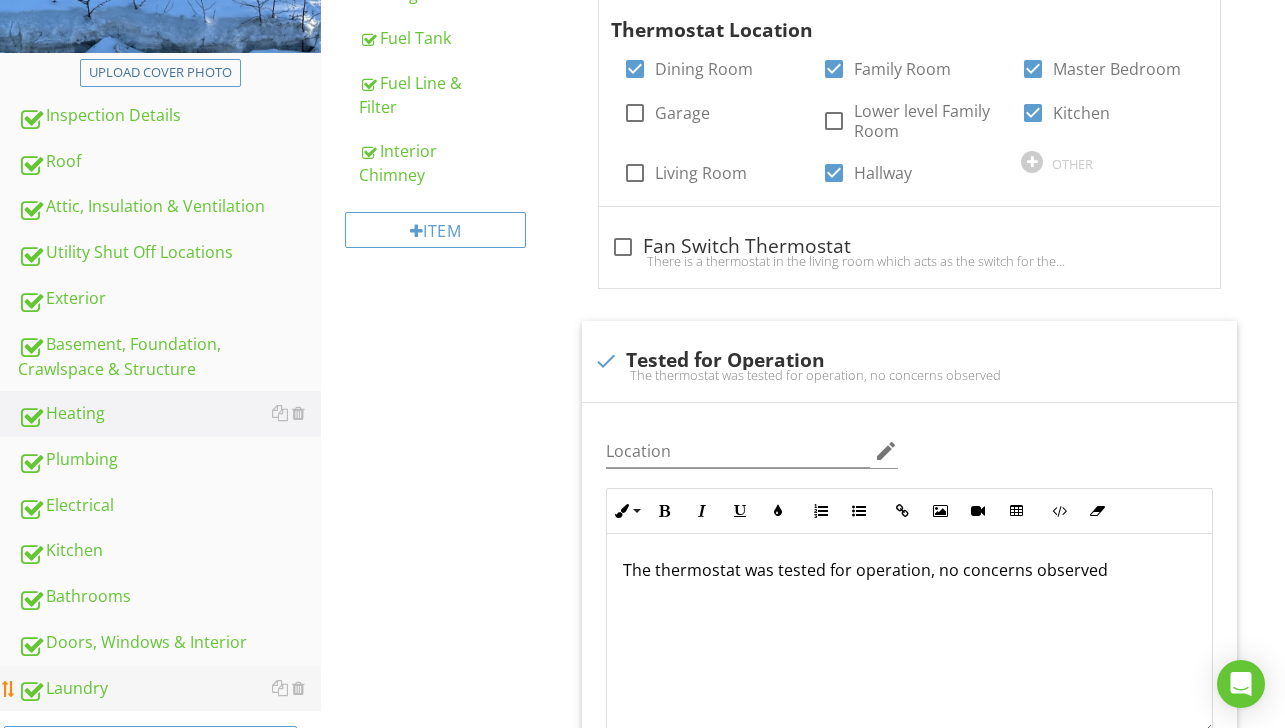 click on "Laundry" at bounding box center (169, 689) 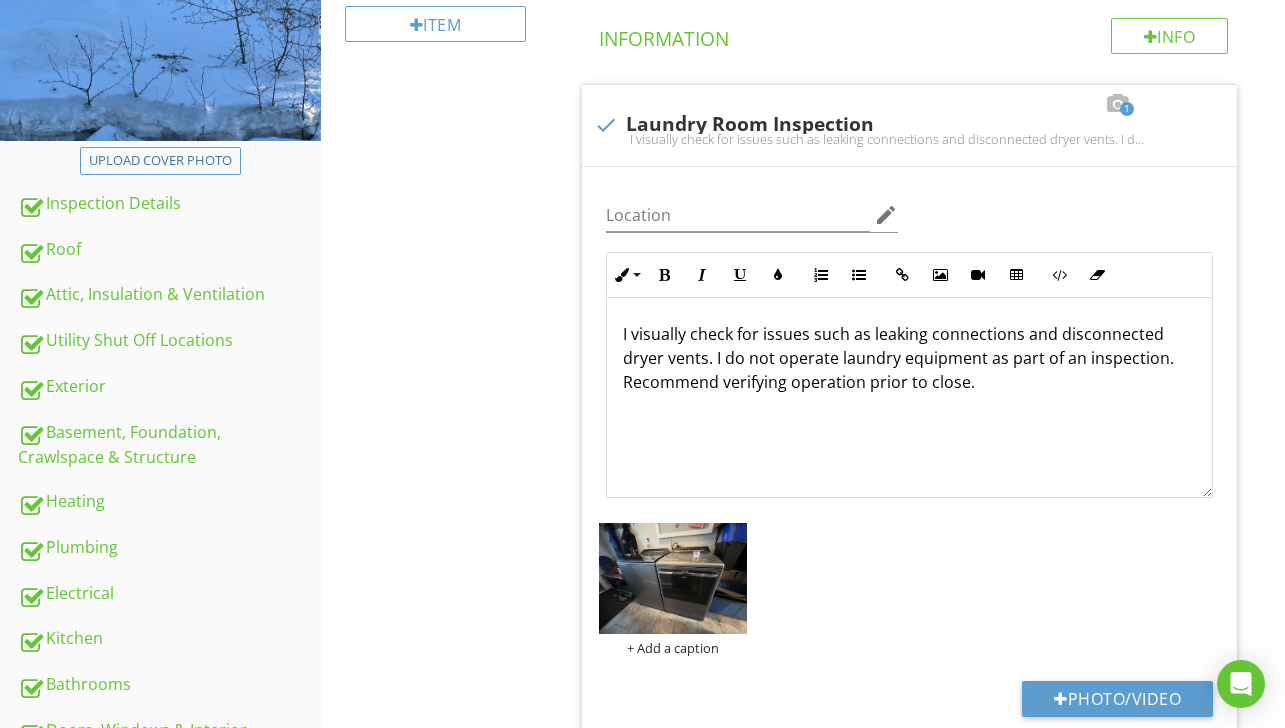scroll, scrollTop: 298, scrollLeft: 0, axis: vertical 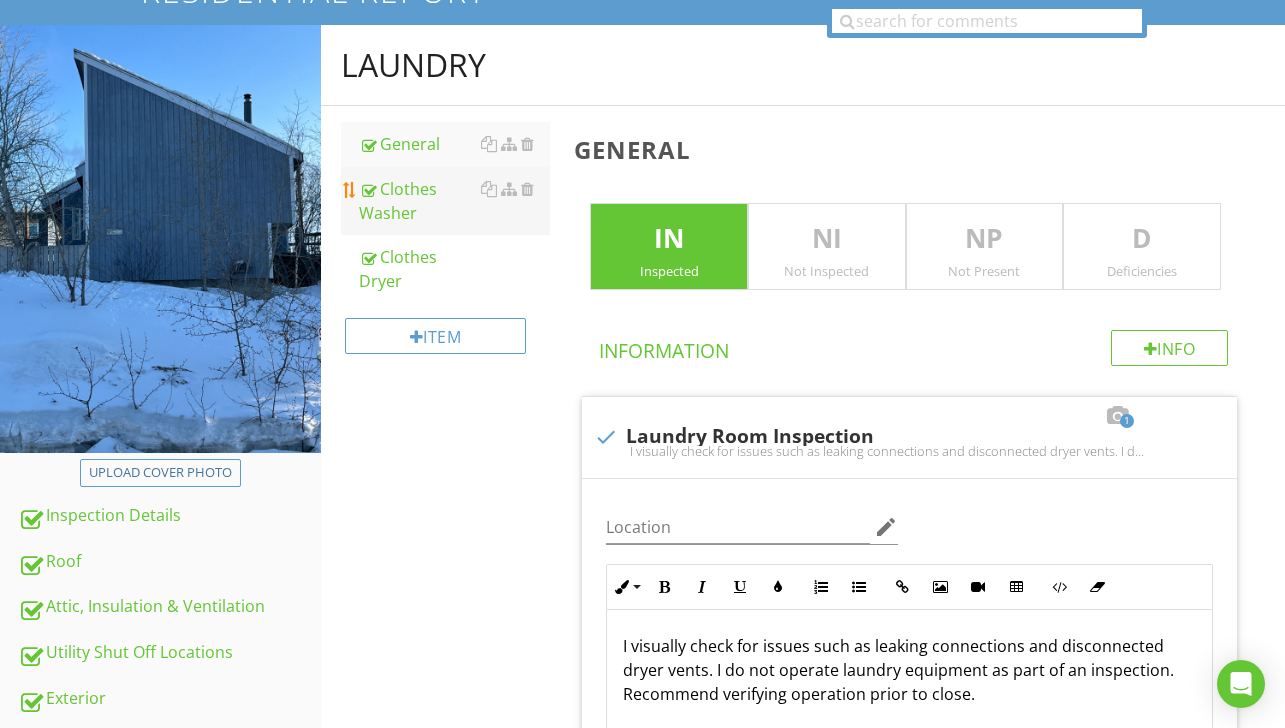 click on "Clothes Washer" at bounding box center (454, 201) 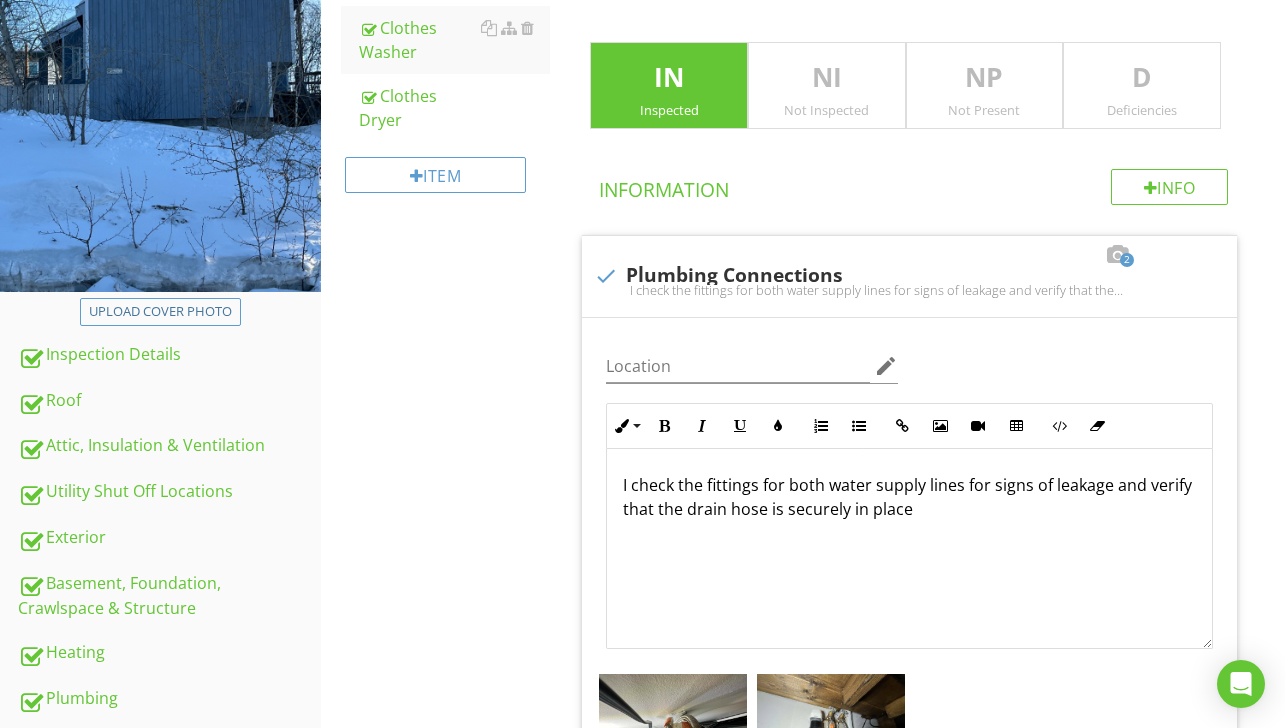 scroll, scrollTop: 412, scrollLeft: 0, axis: vertical 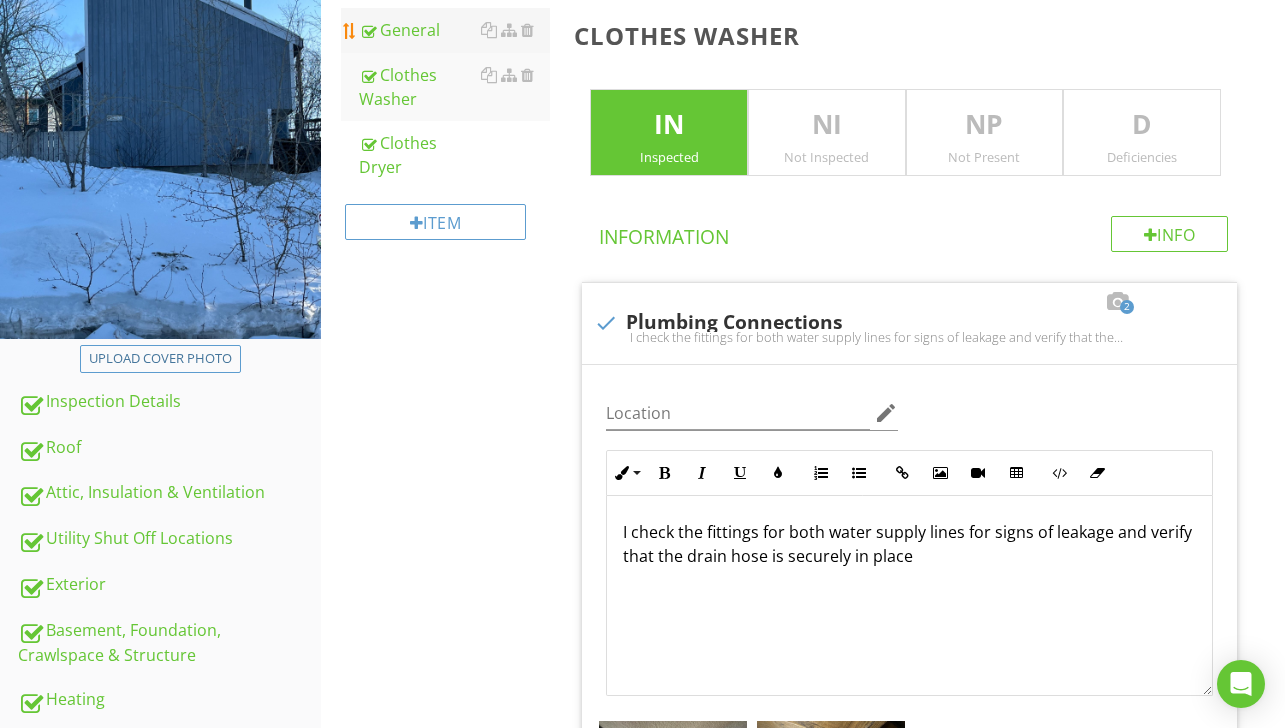 click on "General" at bounding box center (454, 30) 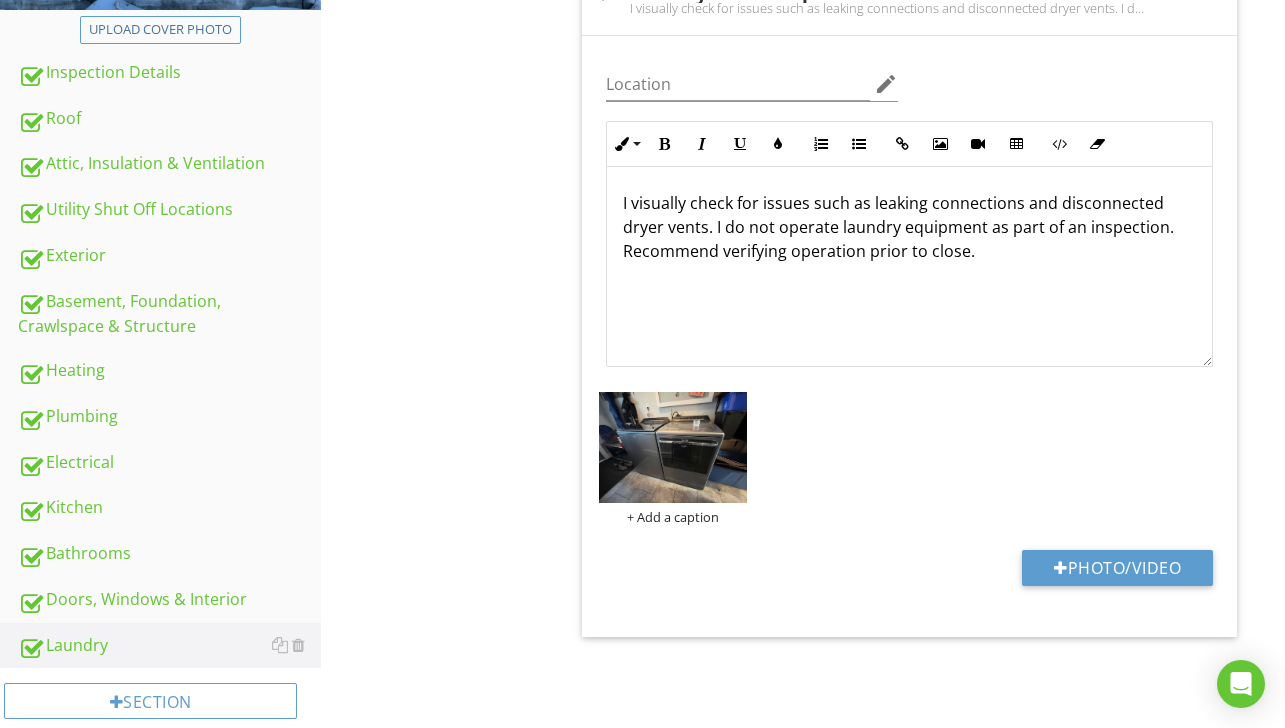 scroll, scrollTop: 782, scrollLeft: 0, axis: vertical 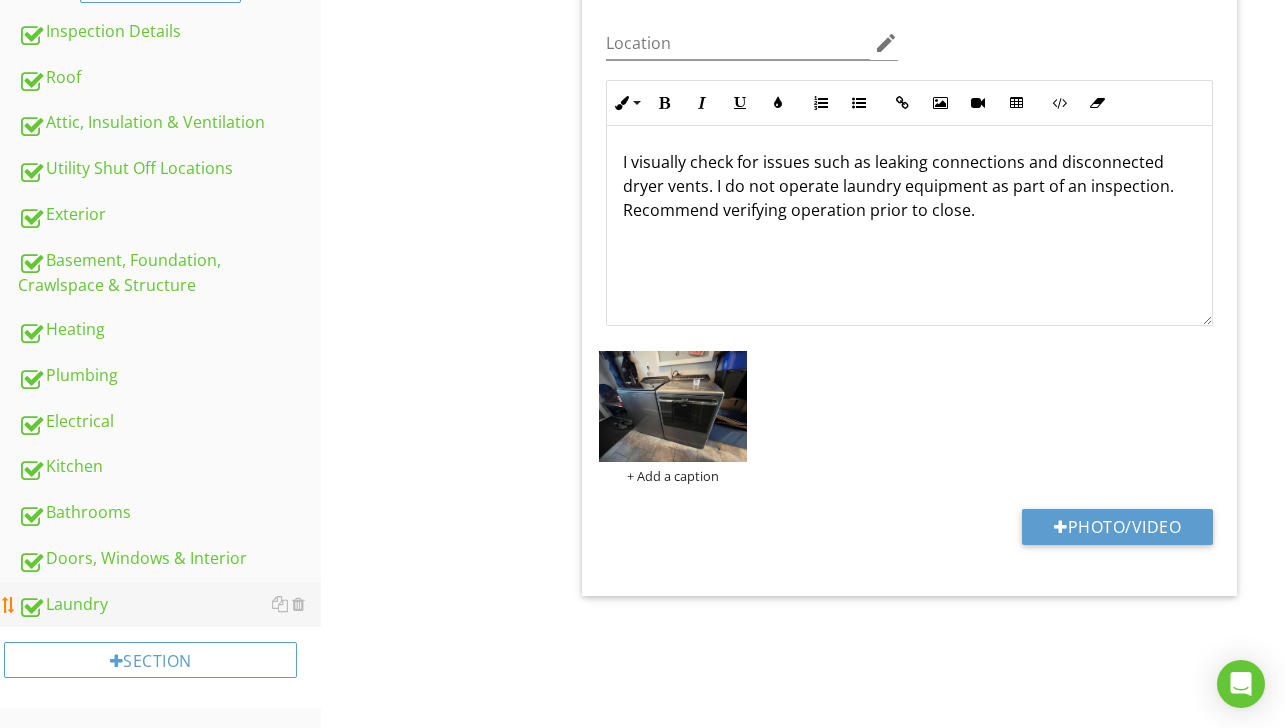 click on "Laundry" at bounding box center (169, 605) 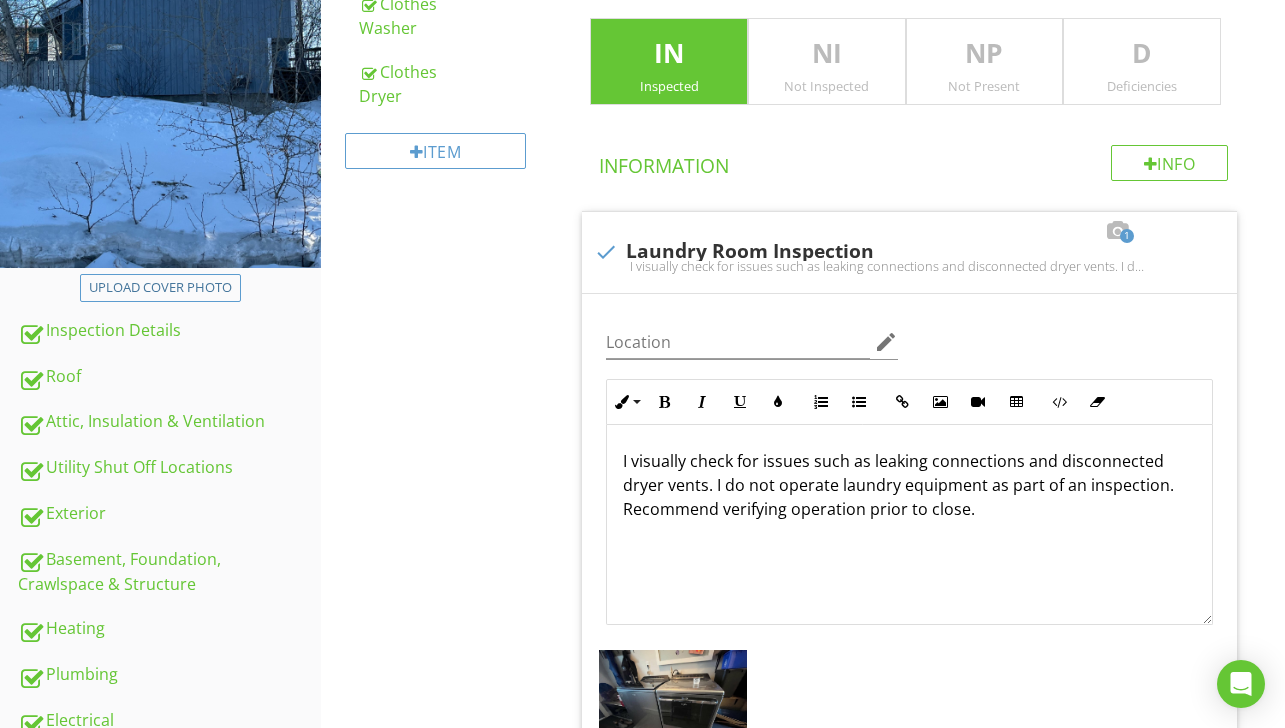scroll, scrollTop: 382, scrollLeft: 0, axis: vertical 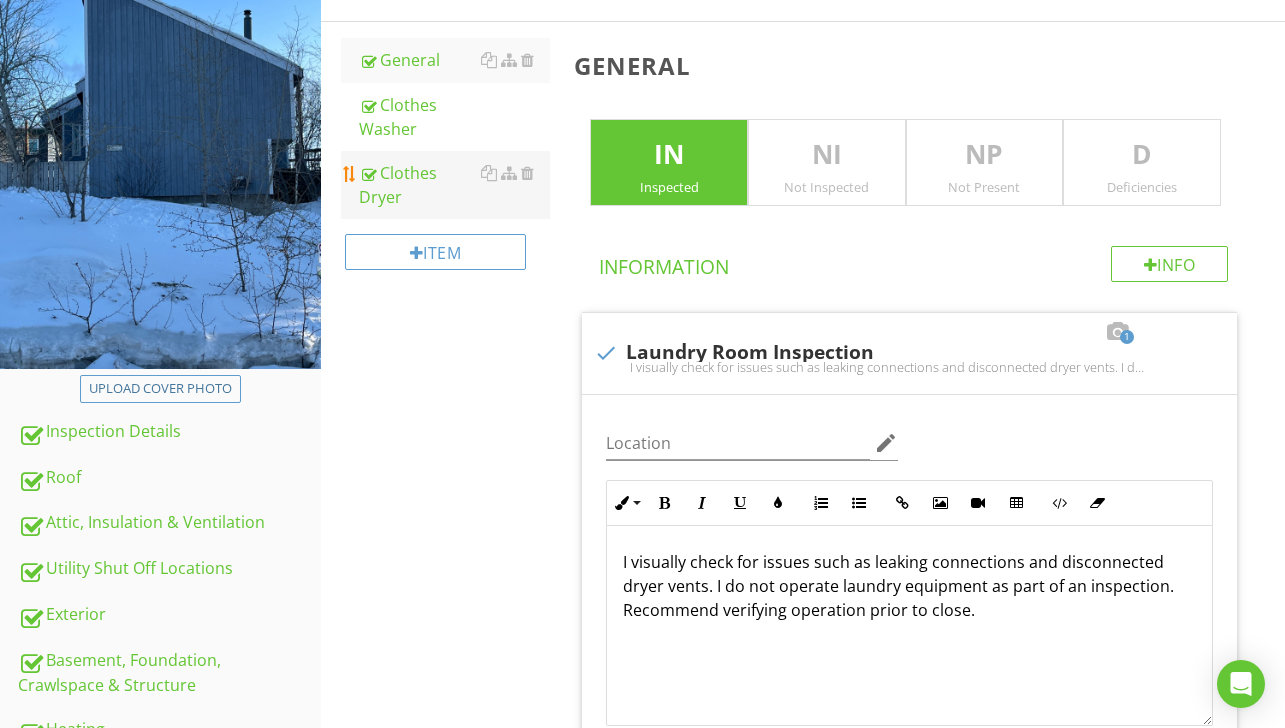 click on "Clothes Dryer" at bounding box center (454, 185) 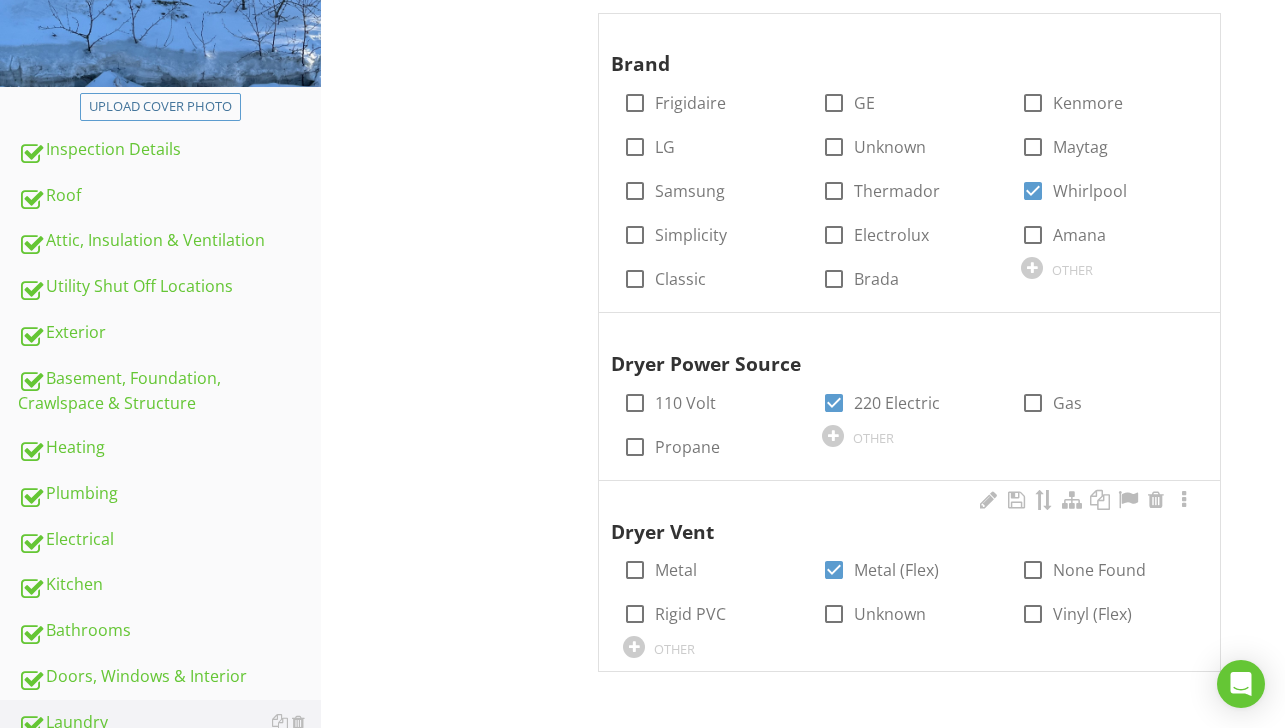 scroll, scrollTop: 782, scrollLeft: 0, axis: vertical 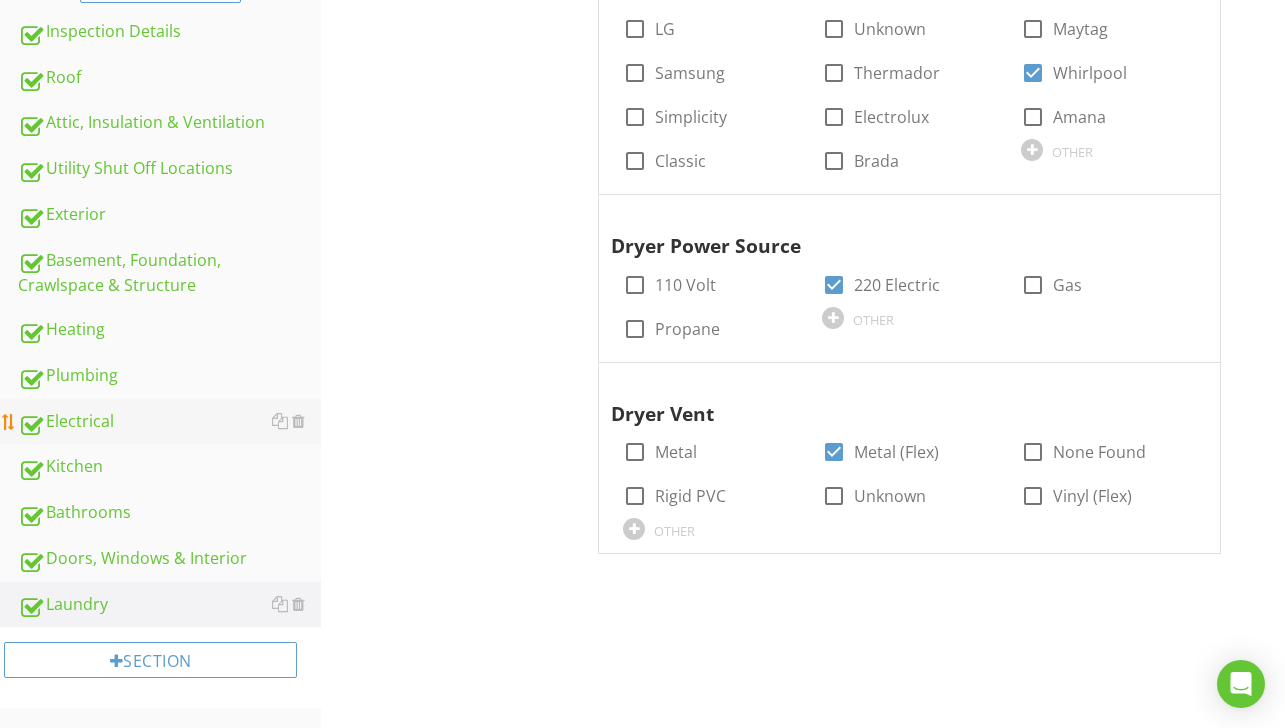 drag, startPoint x: 111, startPoint y: 409, endPoint x: 276, endPoint y: 410, distance: 165.00304 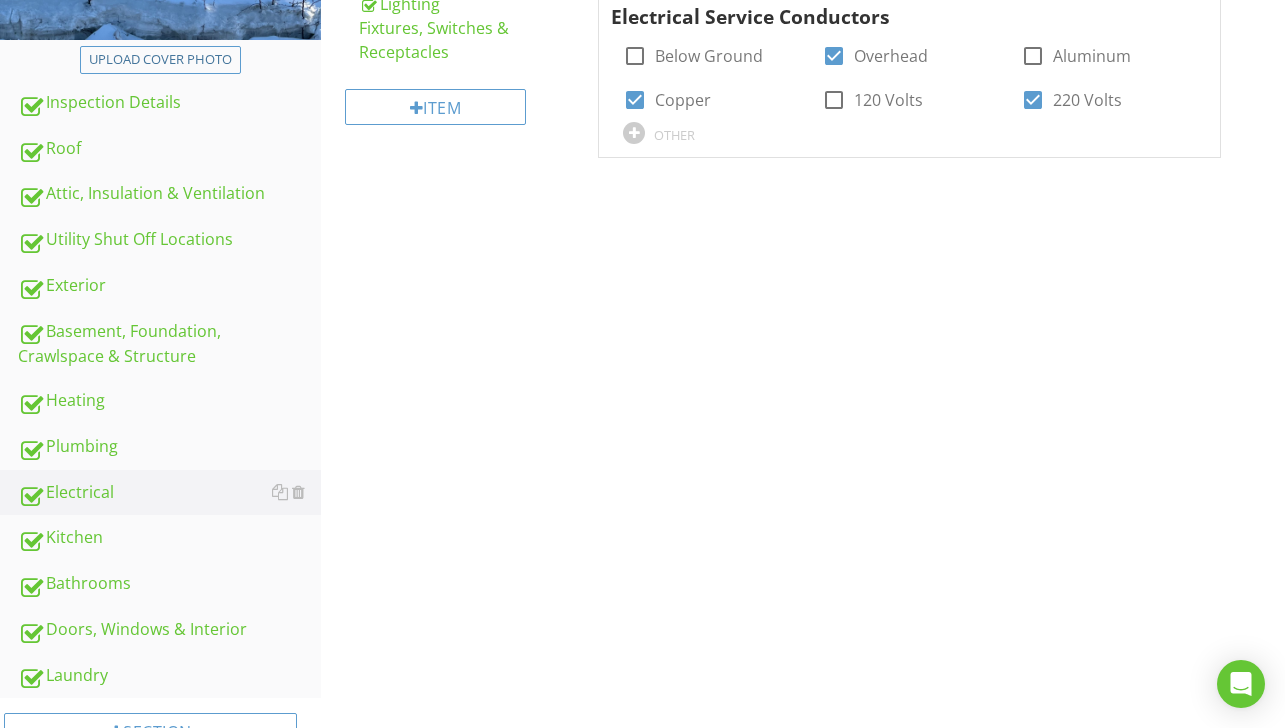 scroll, scrollTop: 482, scrollLeft: 0, axis: vertical 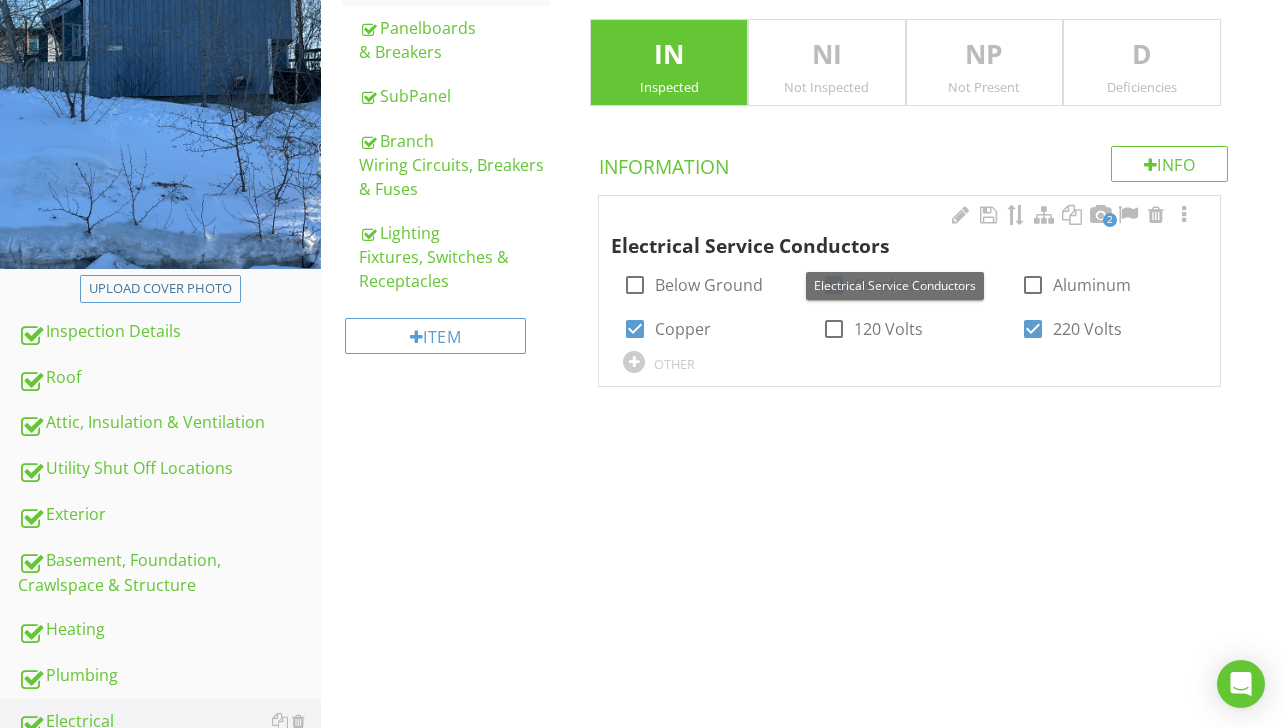 click on "Electrical Service Conductors" at bounding box center [894, 233] 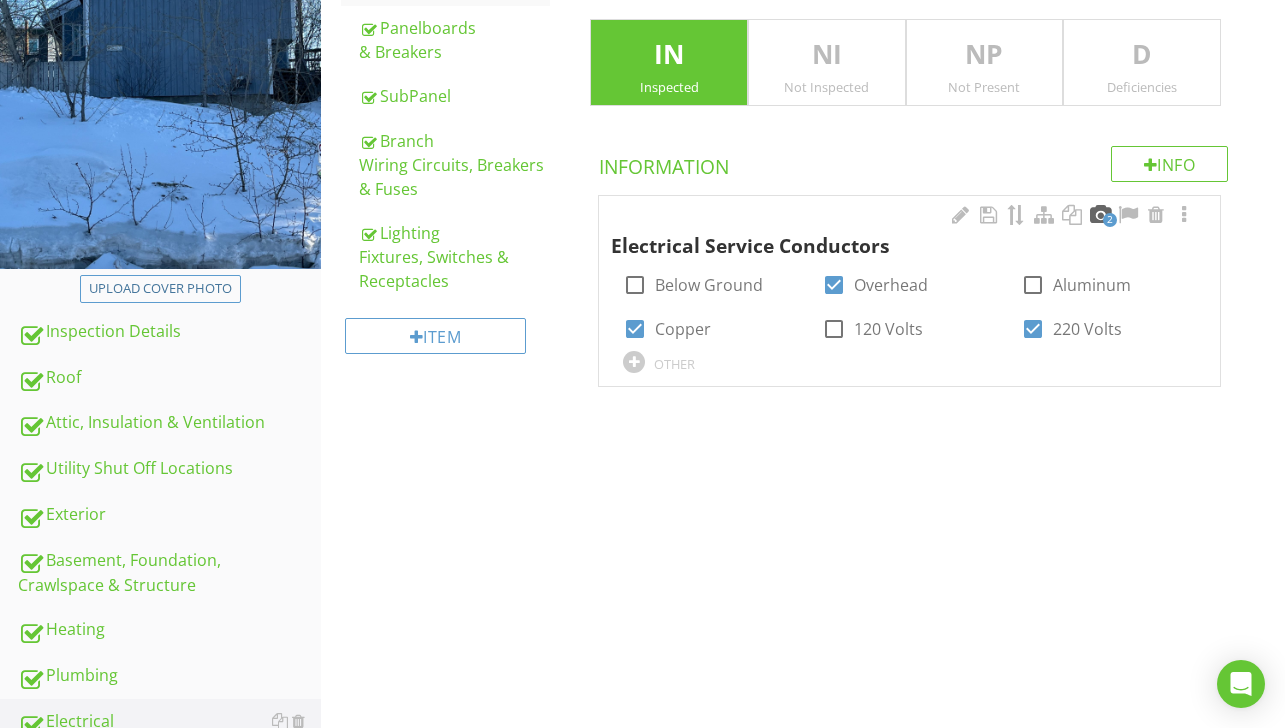click at bounding box center (1100, 215) 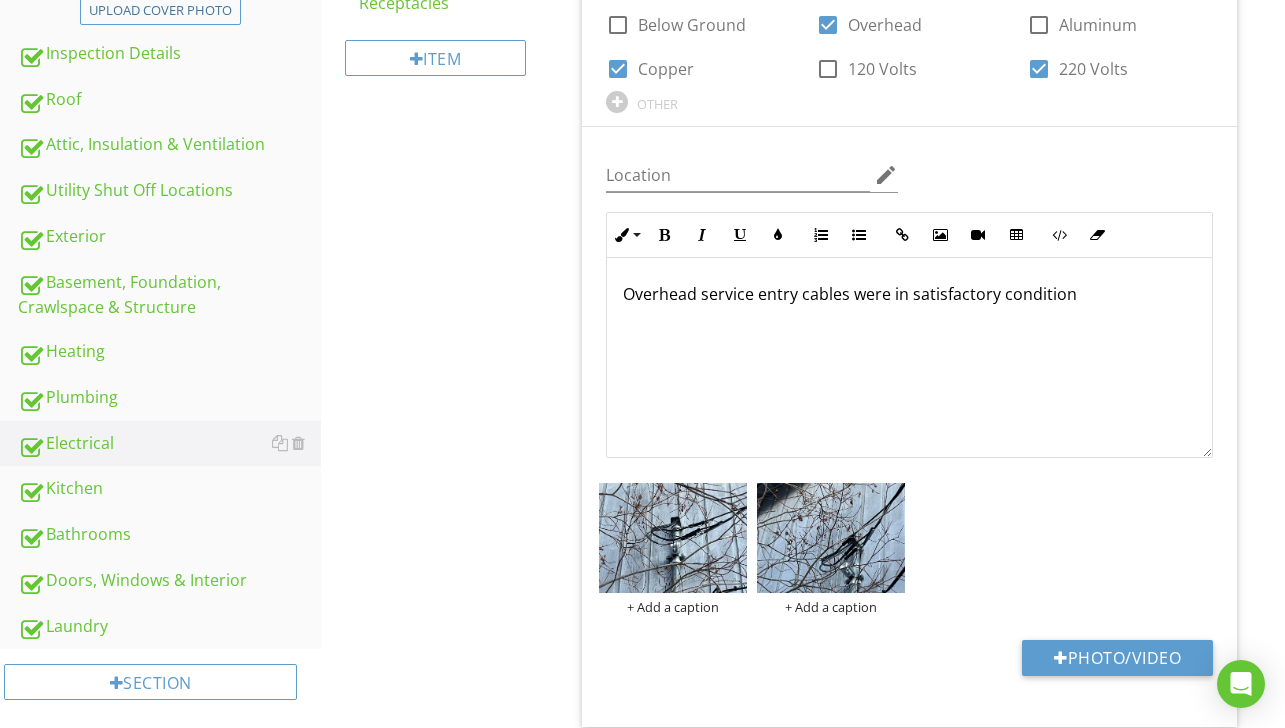 scroll, scrollTop: 782, scrollLeft: 0, axis: vertical 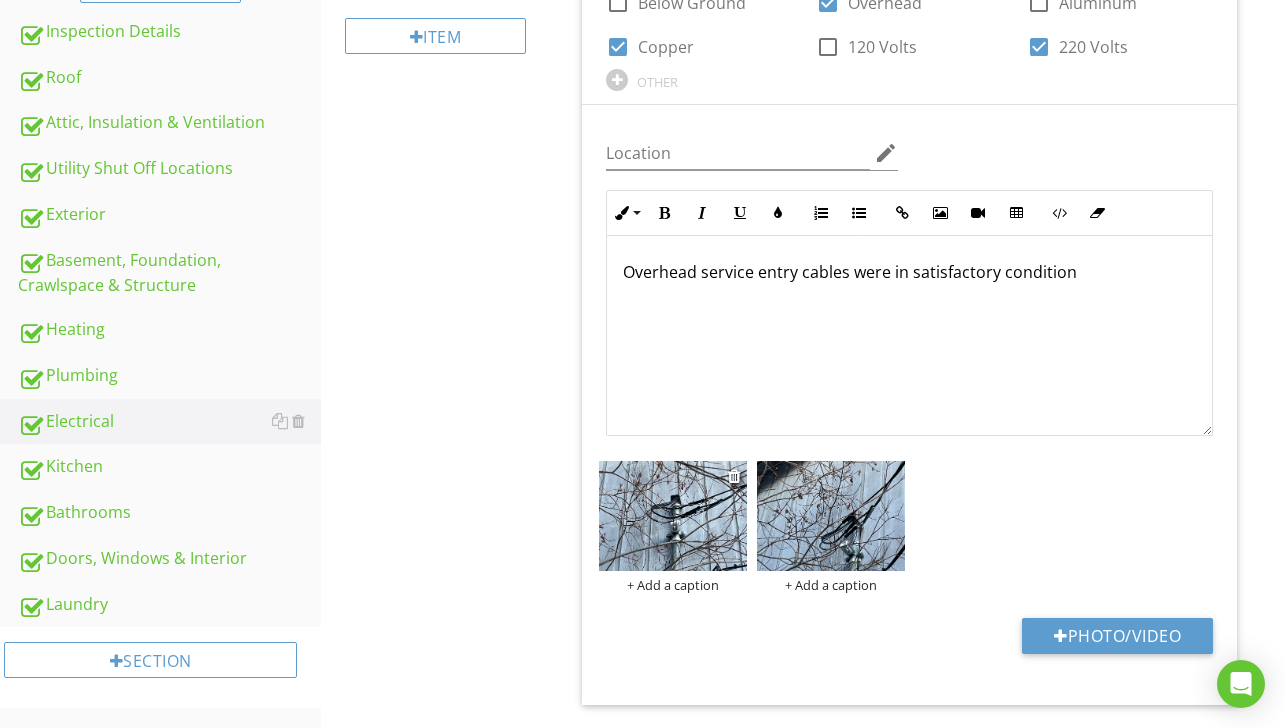 click at bounding box center [673, 516] 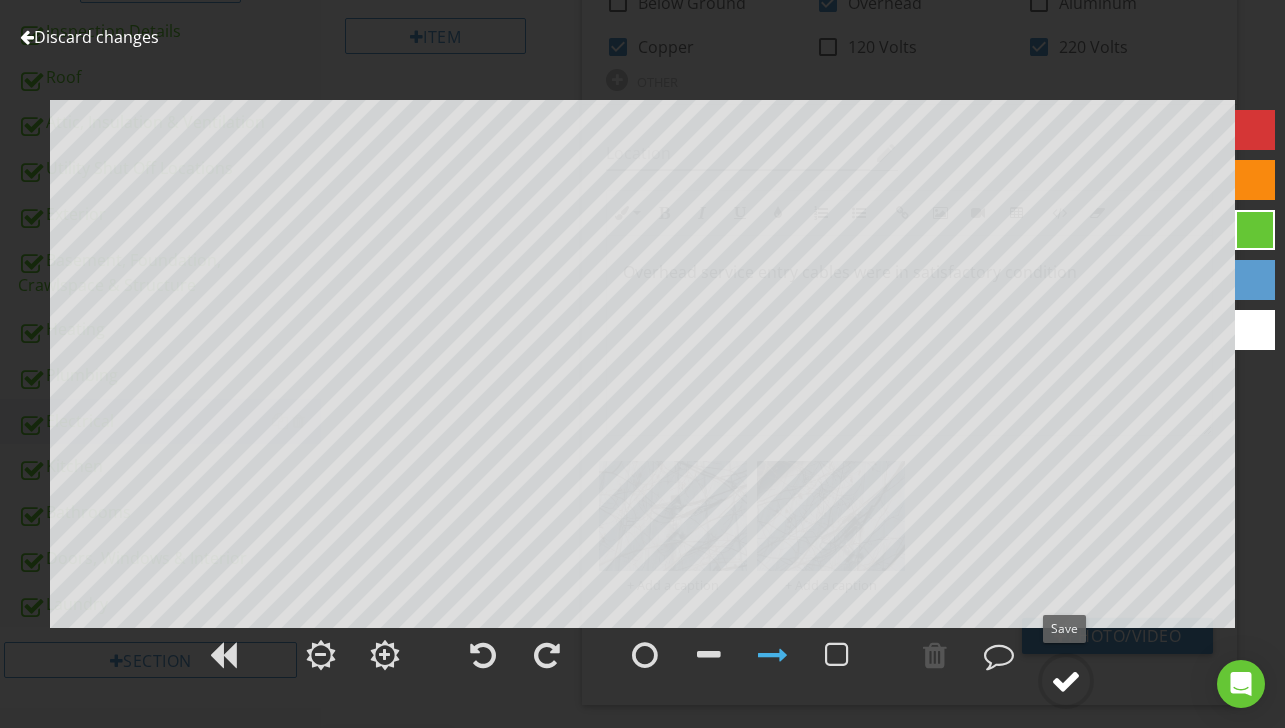click at bounding box center (1066, 681) 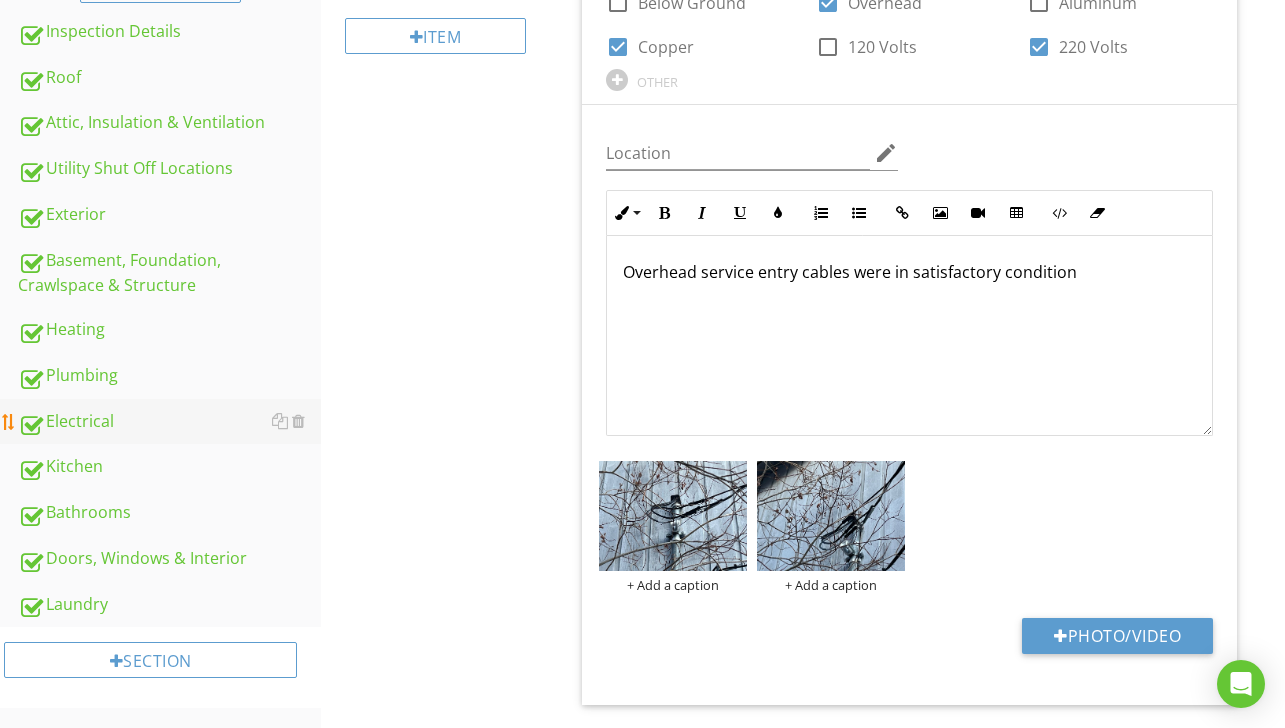 click on "Electrical" at bounding box center (169, 422) 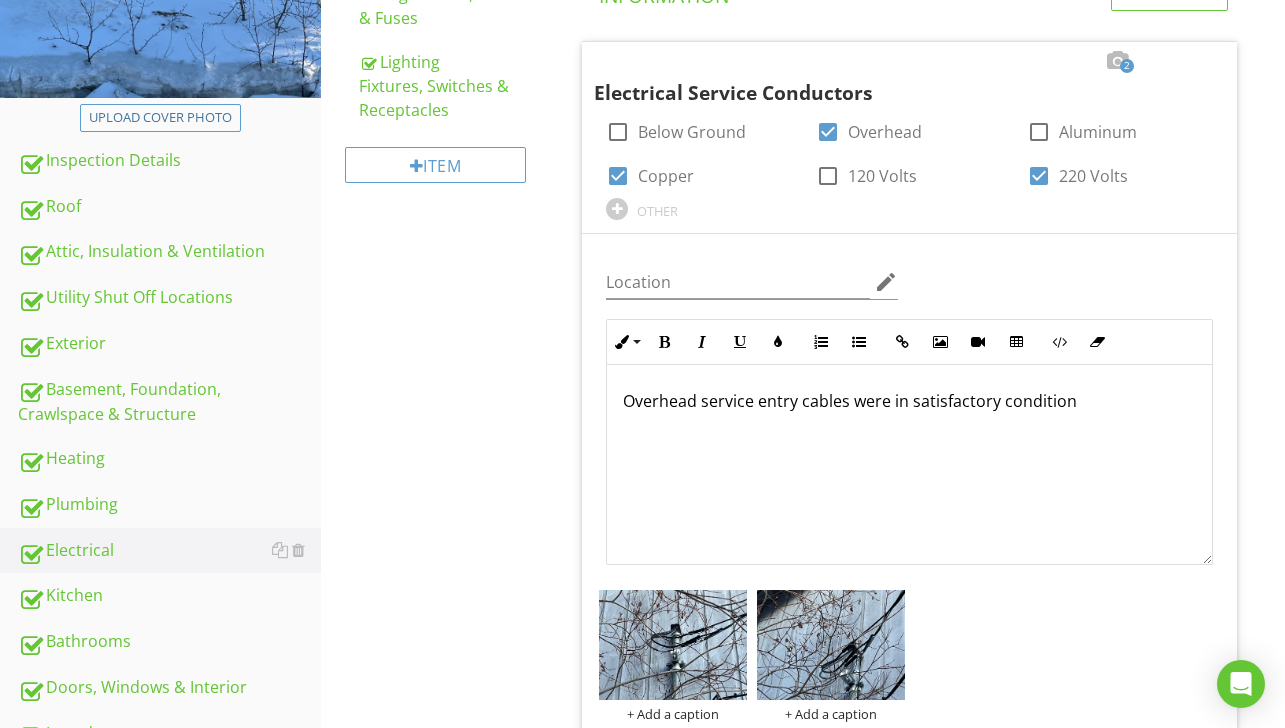 scroll, scrollTop: 482, scrollLeft: 0, axis: vertical 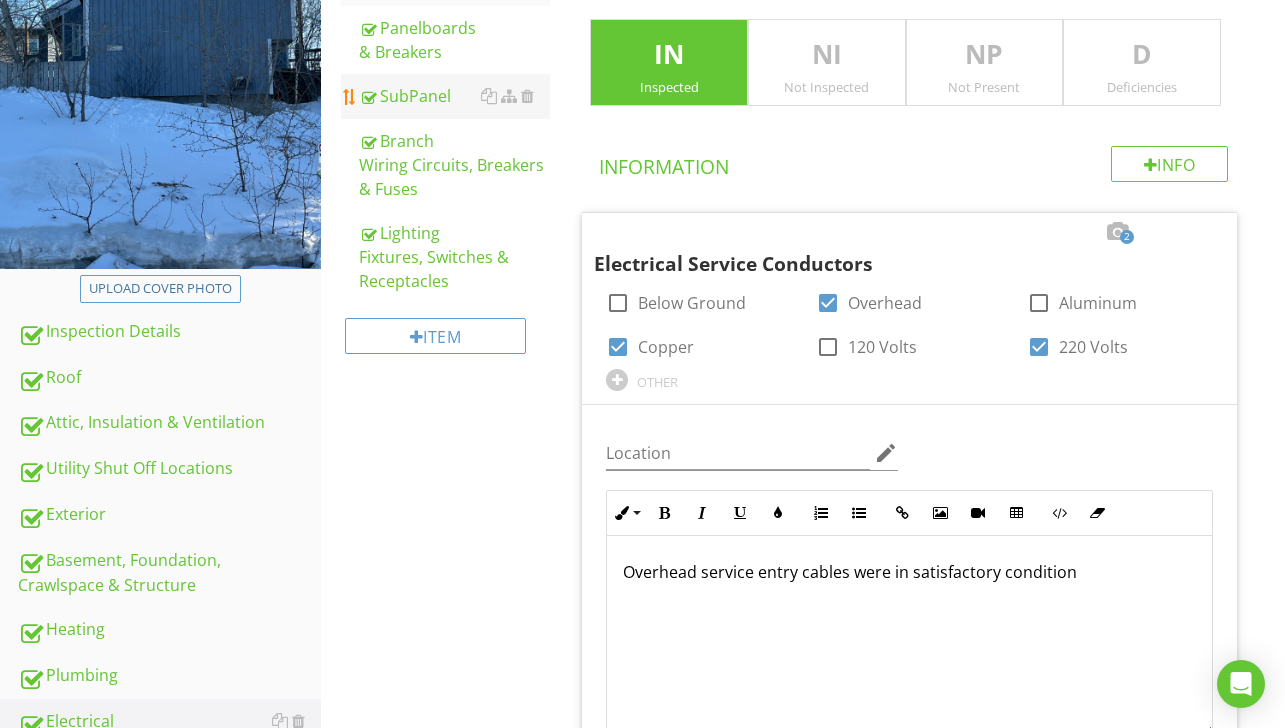 click on "SubPanel" at bounding box center [454, 96] 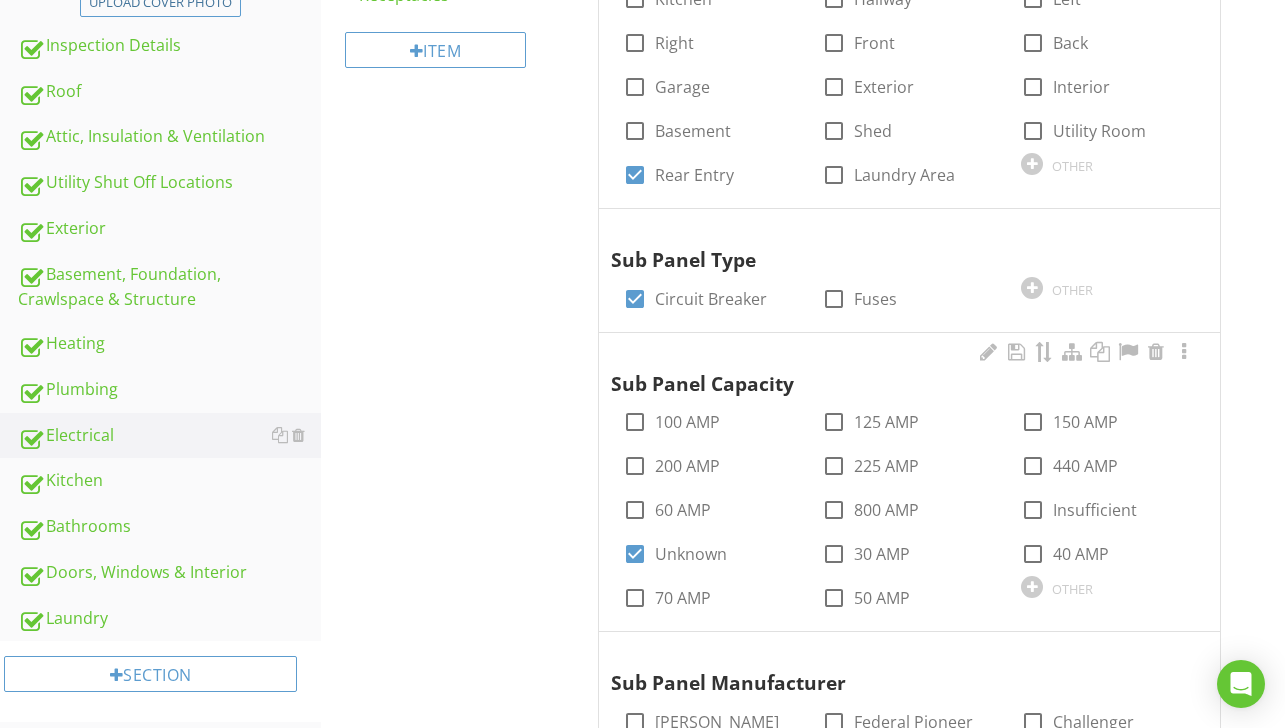 scroll, scrollTop: 782, scrollLeft: 0, axis: vertical 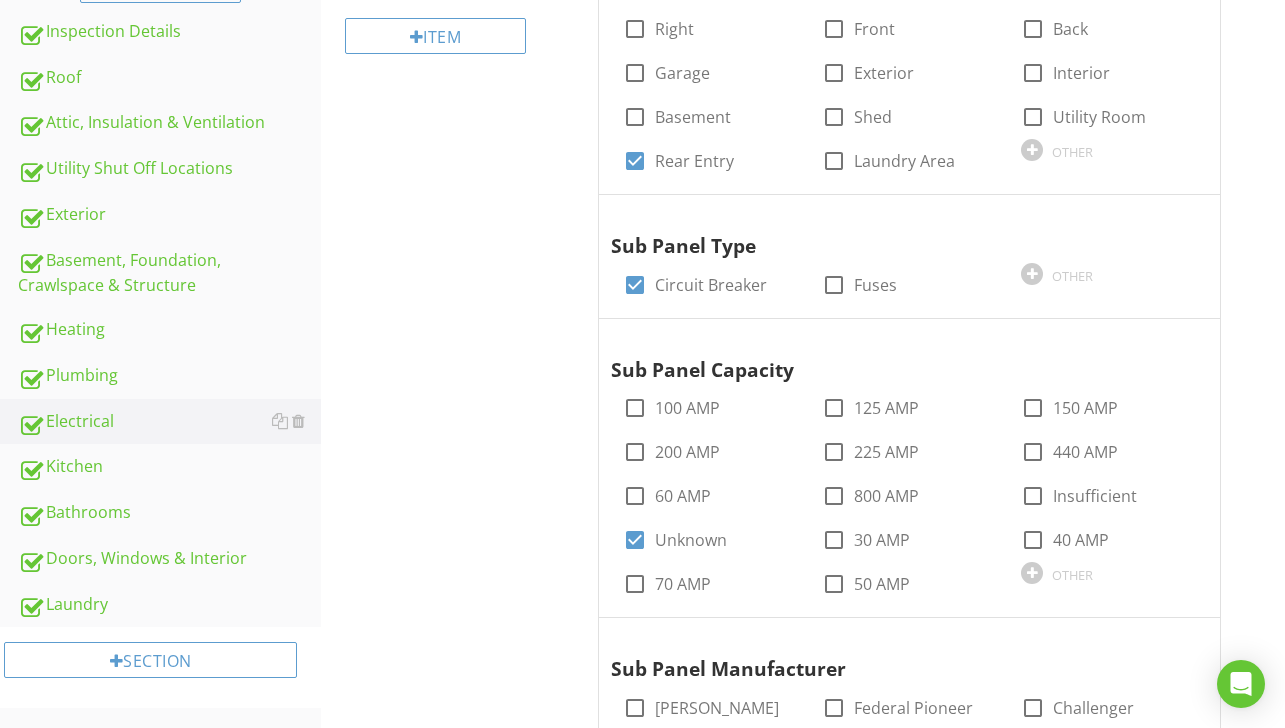 click on "Electrical
Service Entrance Conductors
Panelboards & Breakers
SubPanel
Branch Wiring Circuits, Breakers & Fuses
Lighting Fixtures, Switches & Receptacles
Item
SubPanel
IN   Inspected NI   Not Inspected NP   Not Present D   Deficiencies
Info
Information
Sub Panel Location
check_box_outline_blank Kitchen   check_box_outline_blank Hallway   check_box_outline_blank Left   check_box_outline_blank Right   check_box_outline_blank Front   check_box_outline_blank Back   check_box_outline_blank Garage   check_box_outline_blank Exterior   check_box_outline_blank Interior   check_box_outline_blank Basement   check_box_outline_blank Shed   check_box_outline_blank" at bounding box center (803, 701) 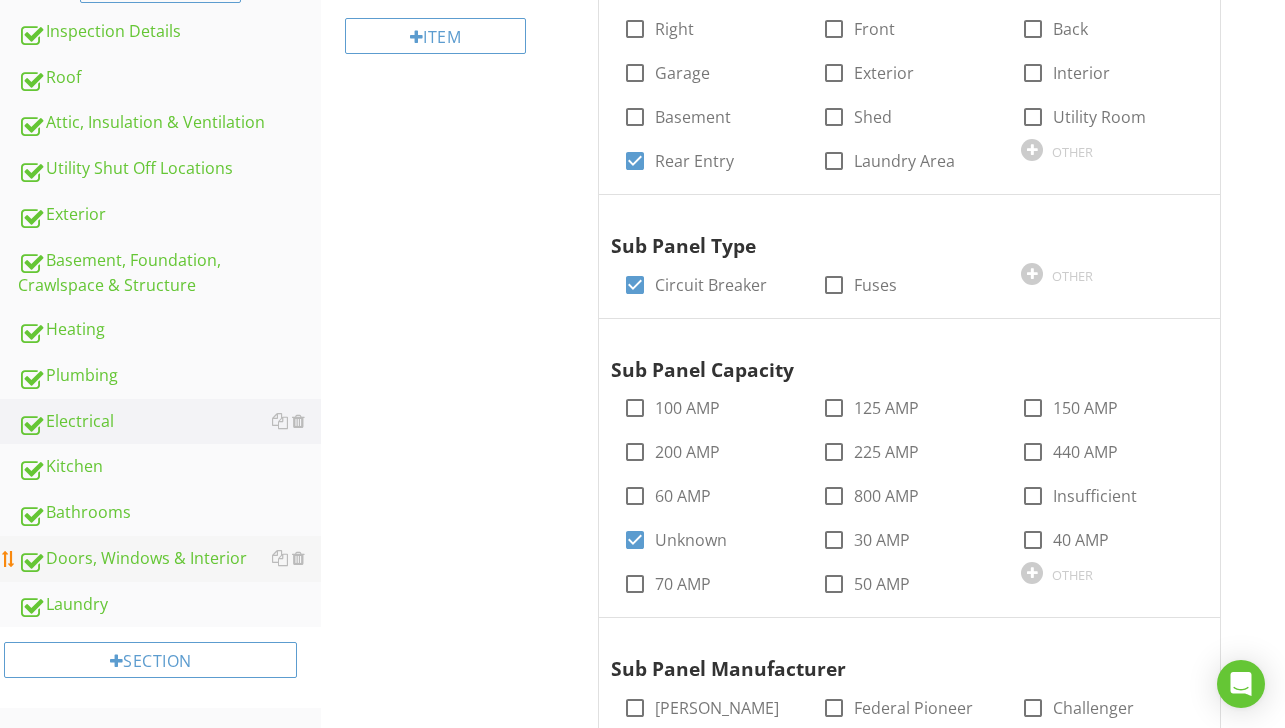 click on "Doors, Windows & Interior" at bounding box center (169, 559) 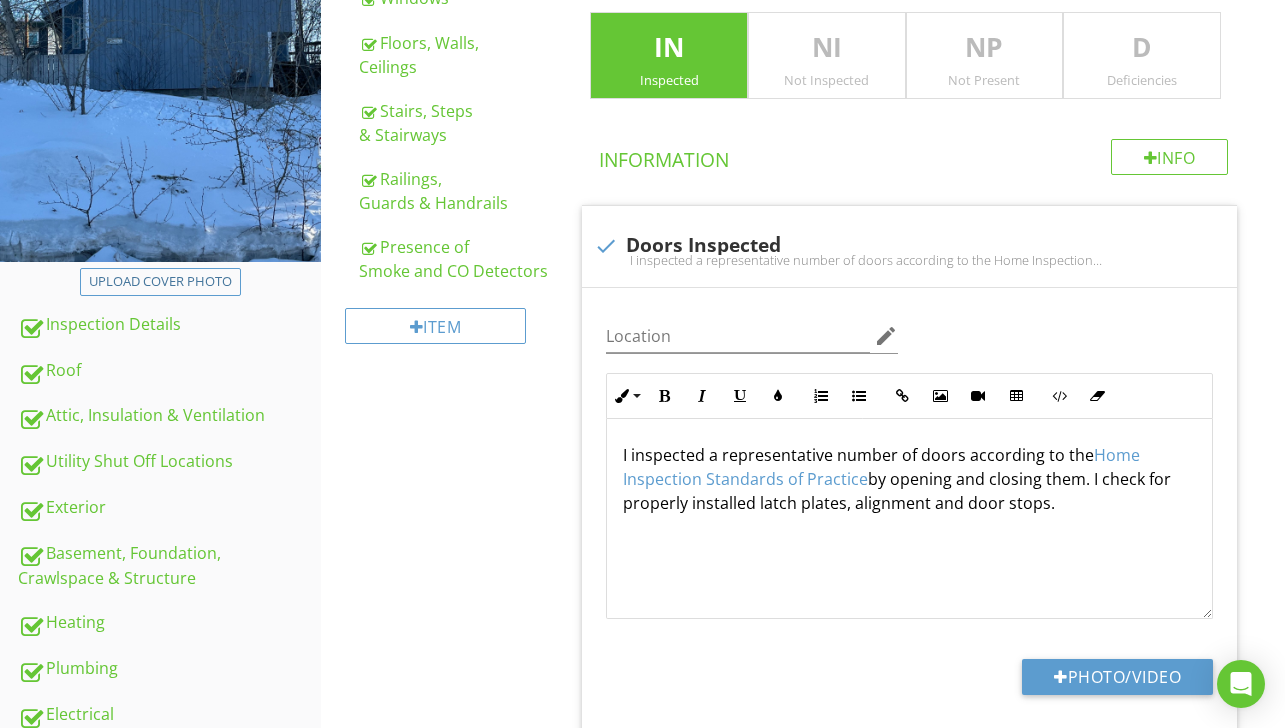 scroll, scrollTop: 382, scrollLeft: 0, axis: vertical 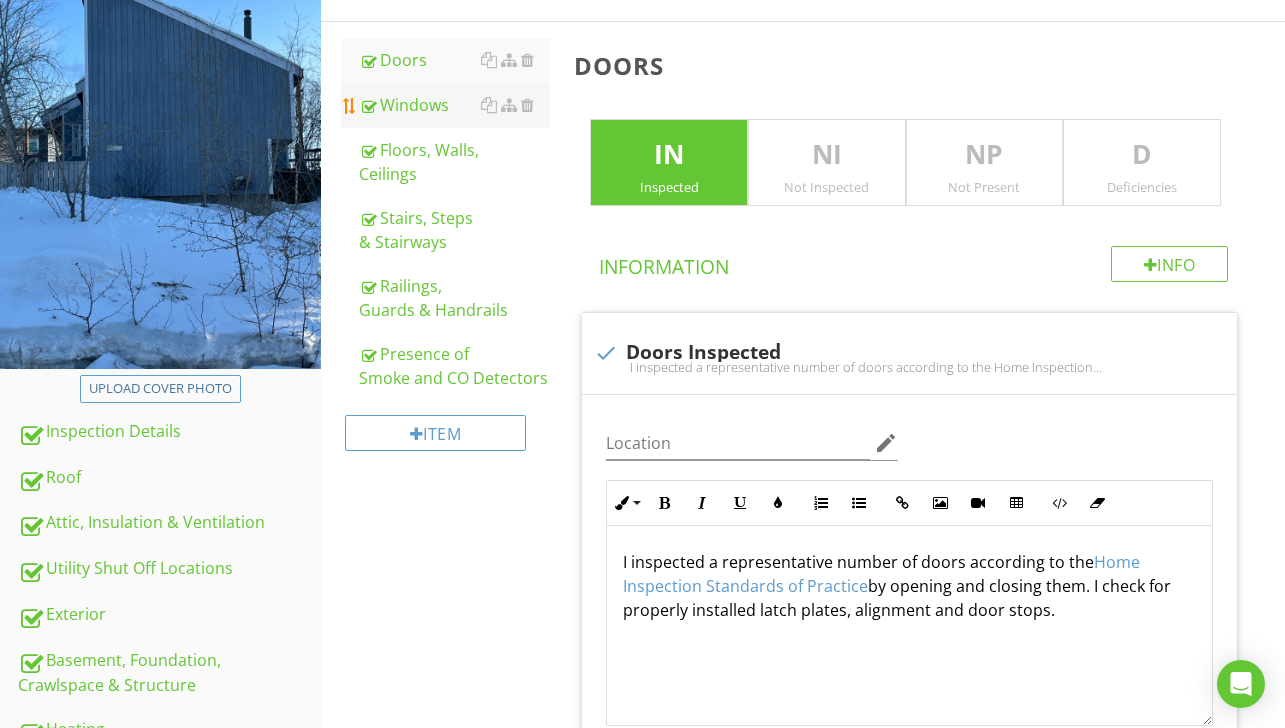click on "Windows" at bounding box center (454, 105) 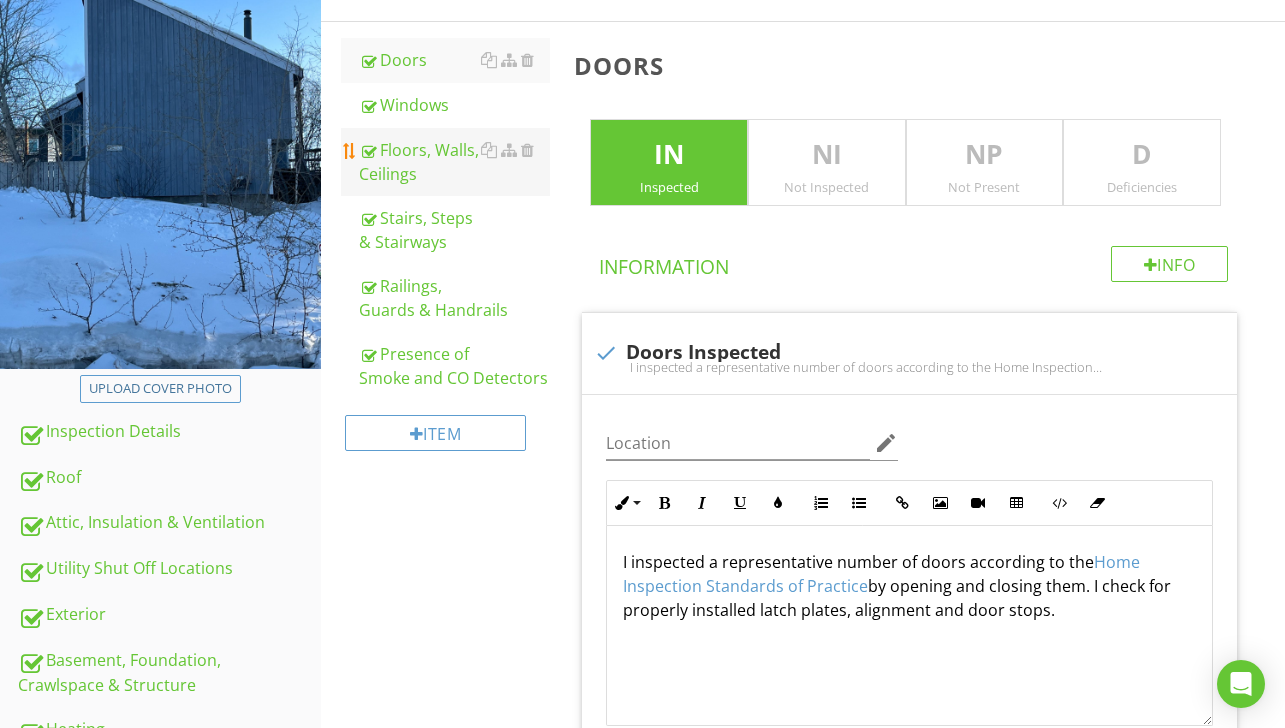click on "Floors, Walls, Ceilings" at bounding box center (454, 162) 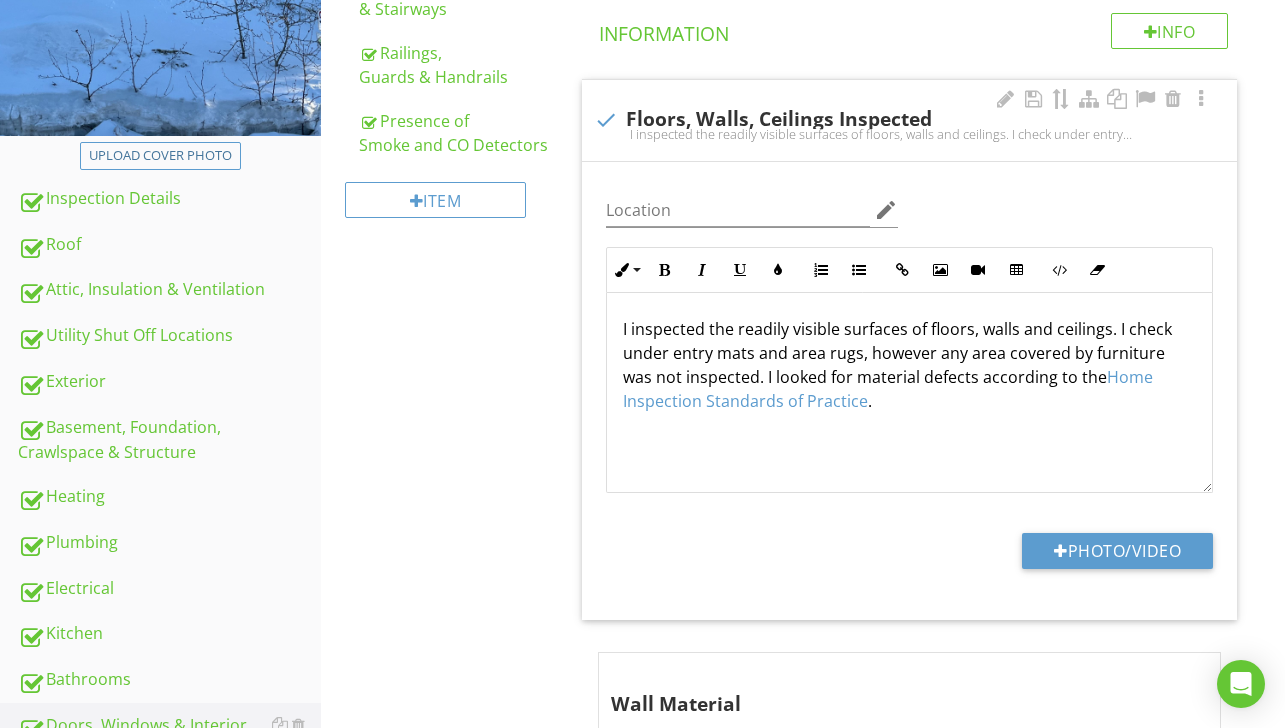 scroll, scrollTop: 471, scrollLeft: 0, axis: vertical 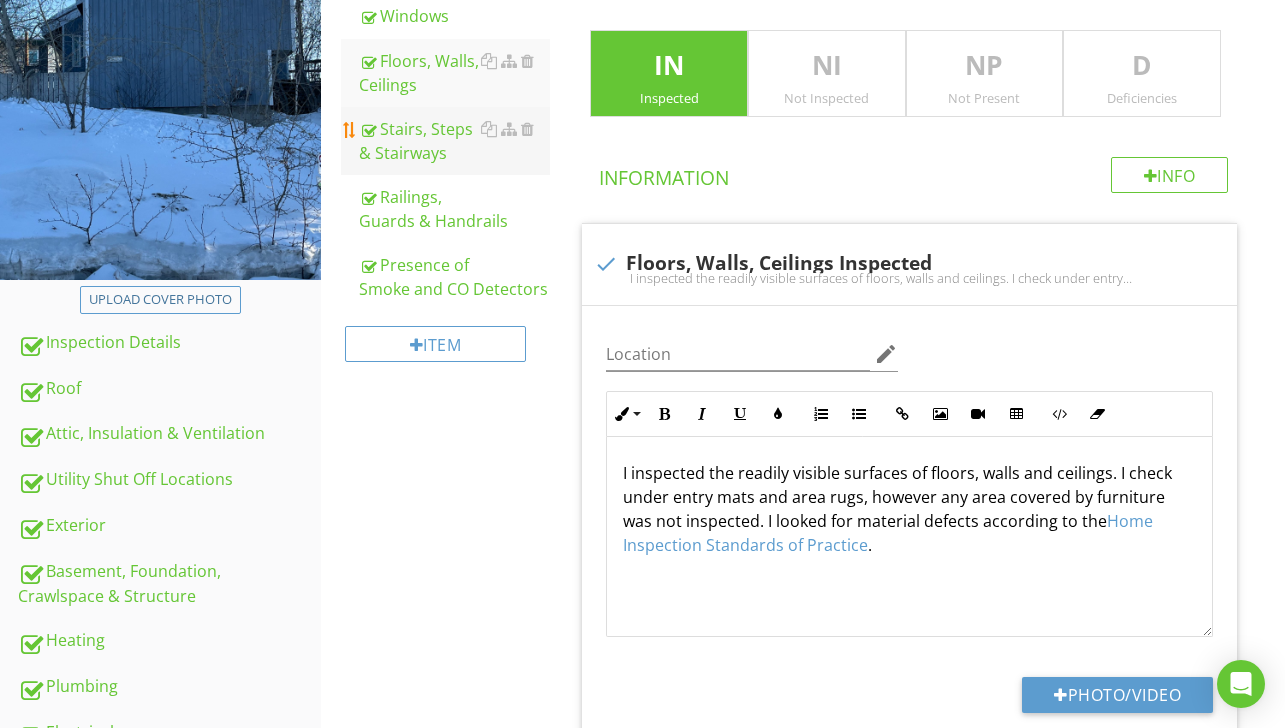 drag, startPoint x: 350, startPoint y: 131, endPoint x: 448, endPoint y: 157, distance: 101.390335 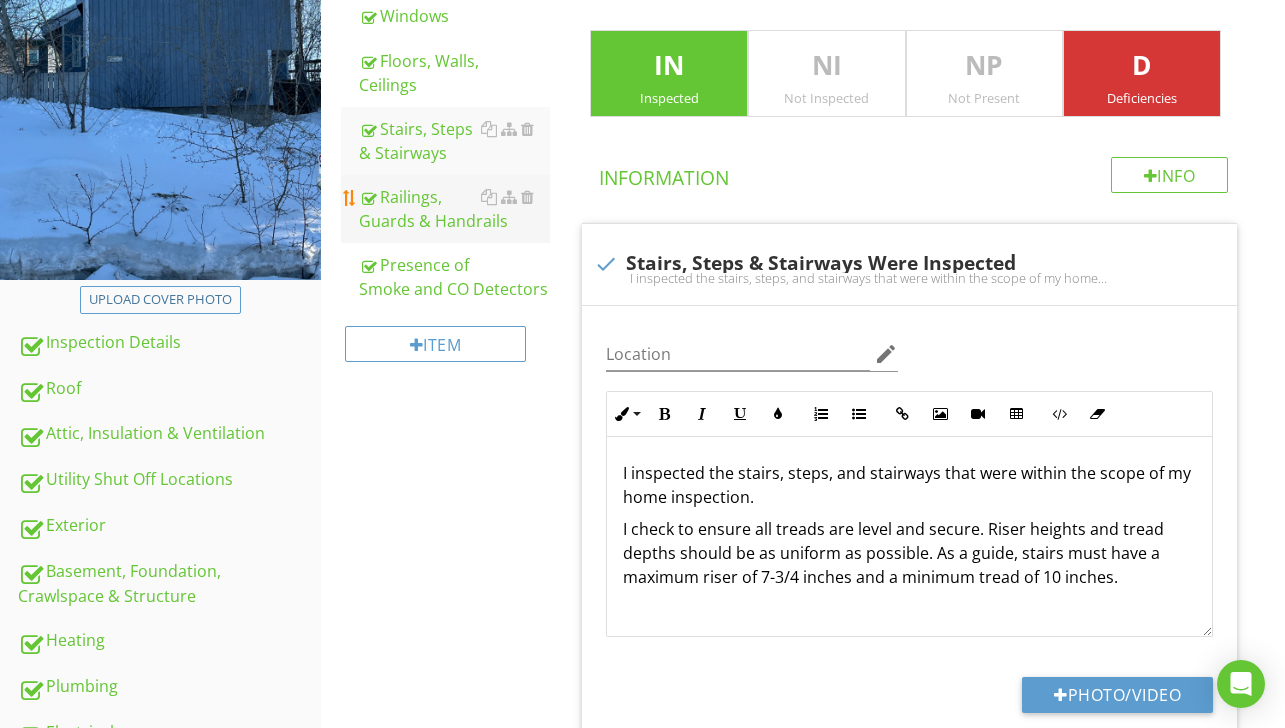 click on "Railings, Guards & Handrails" at bounding box center (454, 209) 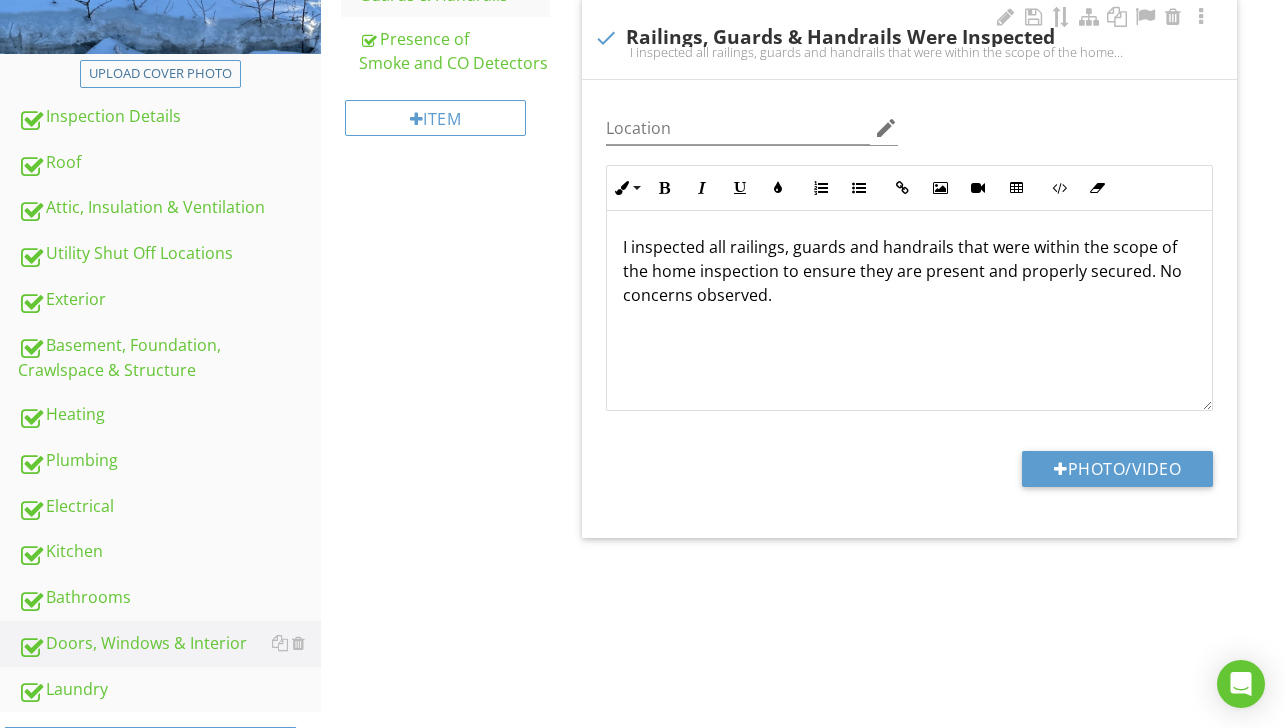 scroll, scrollTop: 482, scrollLeft: 0, axis: vertical 